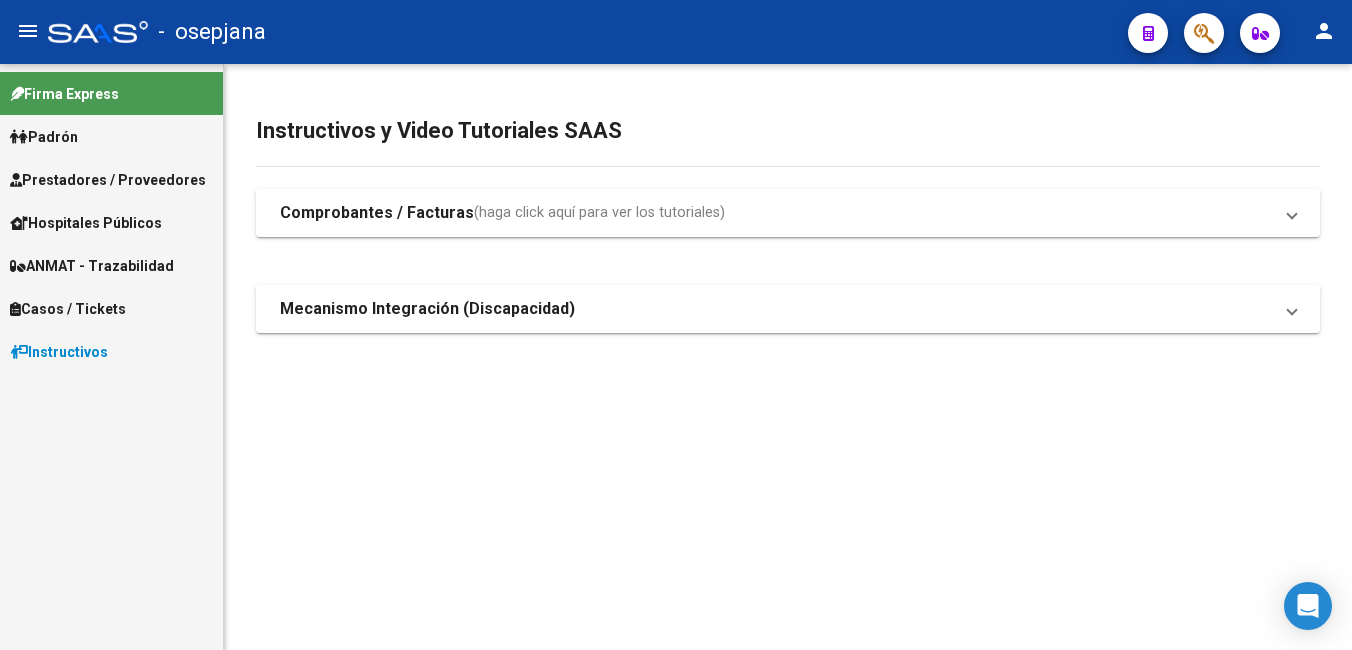 scroll, scrollTop: 0, scrollLeft: 0, axis: both 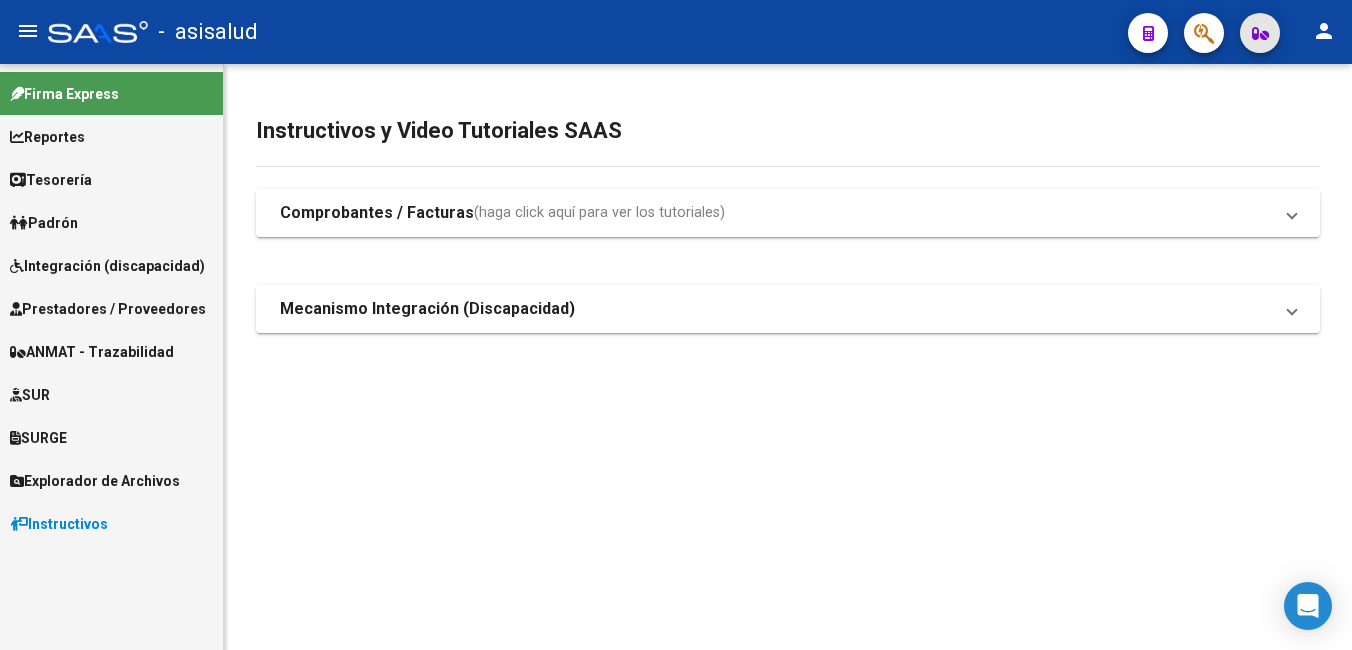 click 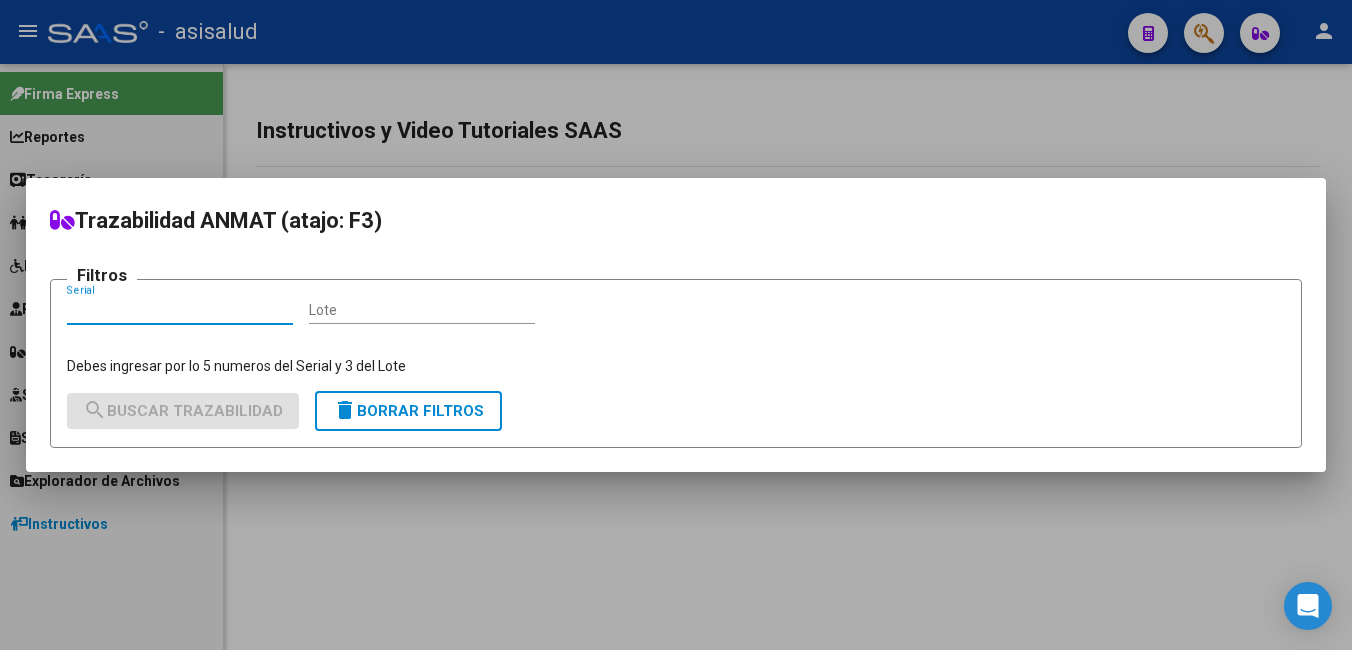 click on "Lote" at bounding box center [422, 310] 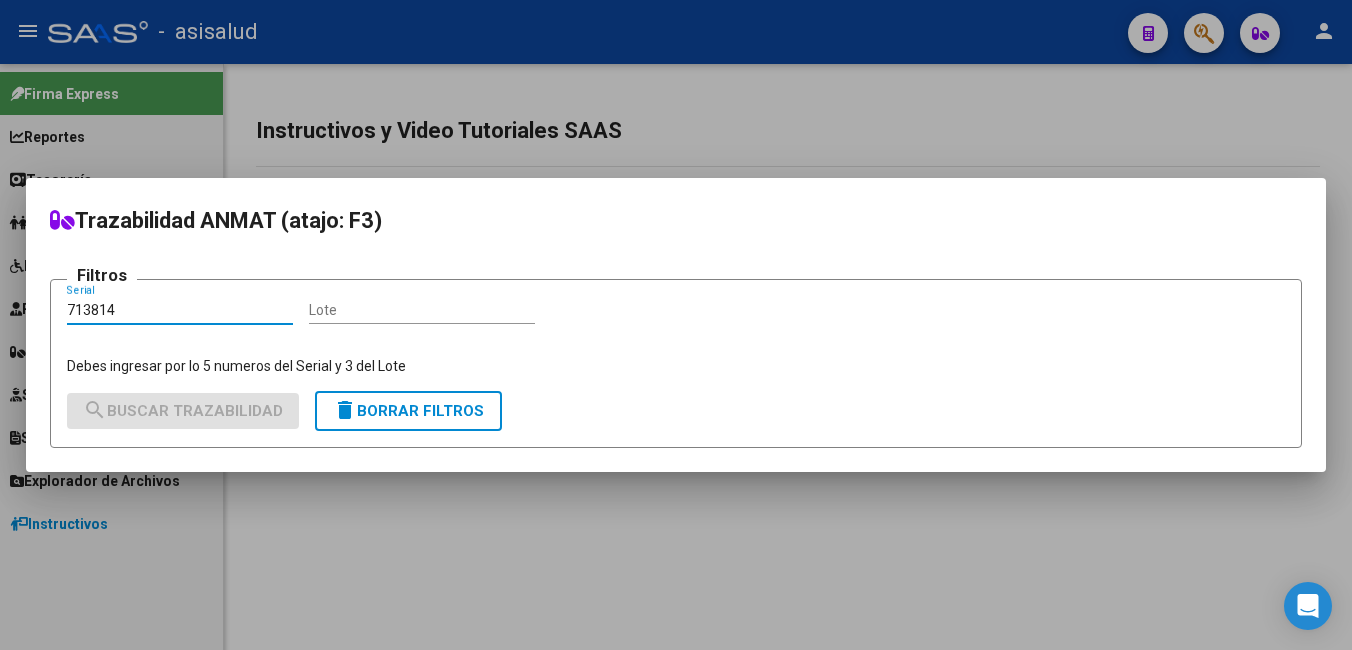 type on "713814" 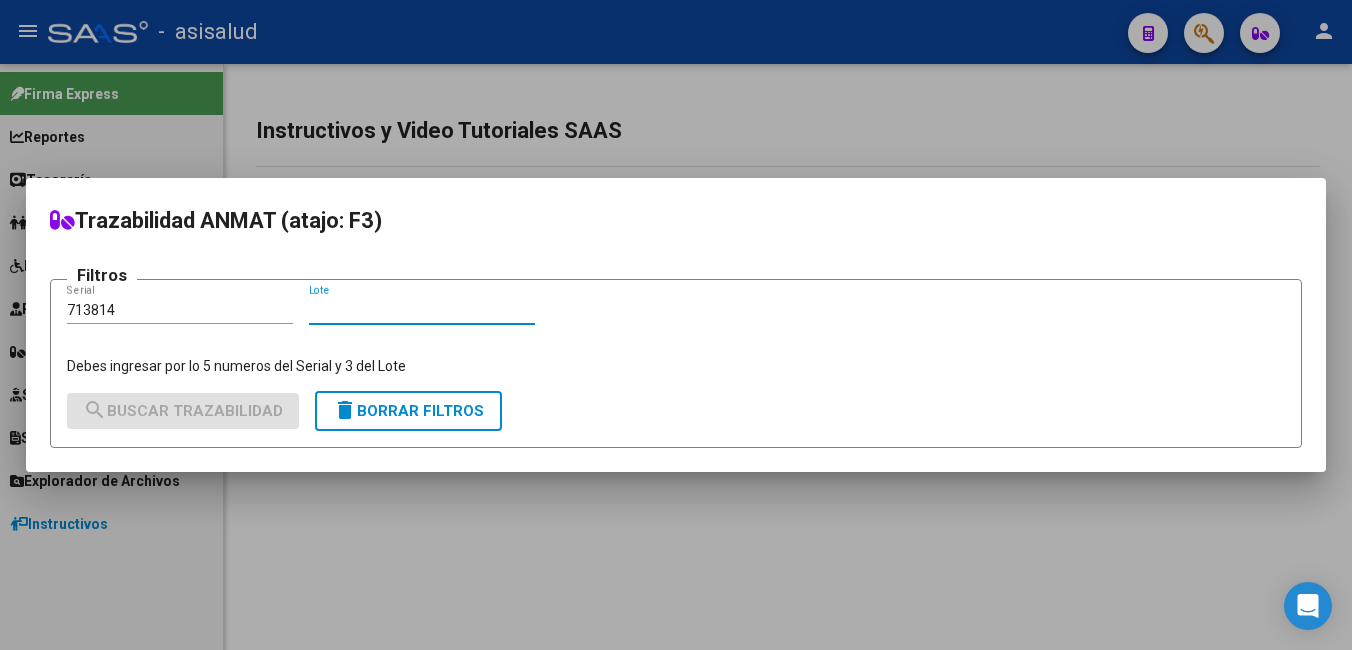 click on "Lote" at bounding box center (422, 310) 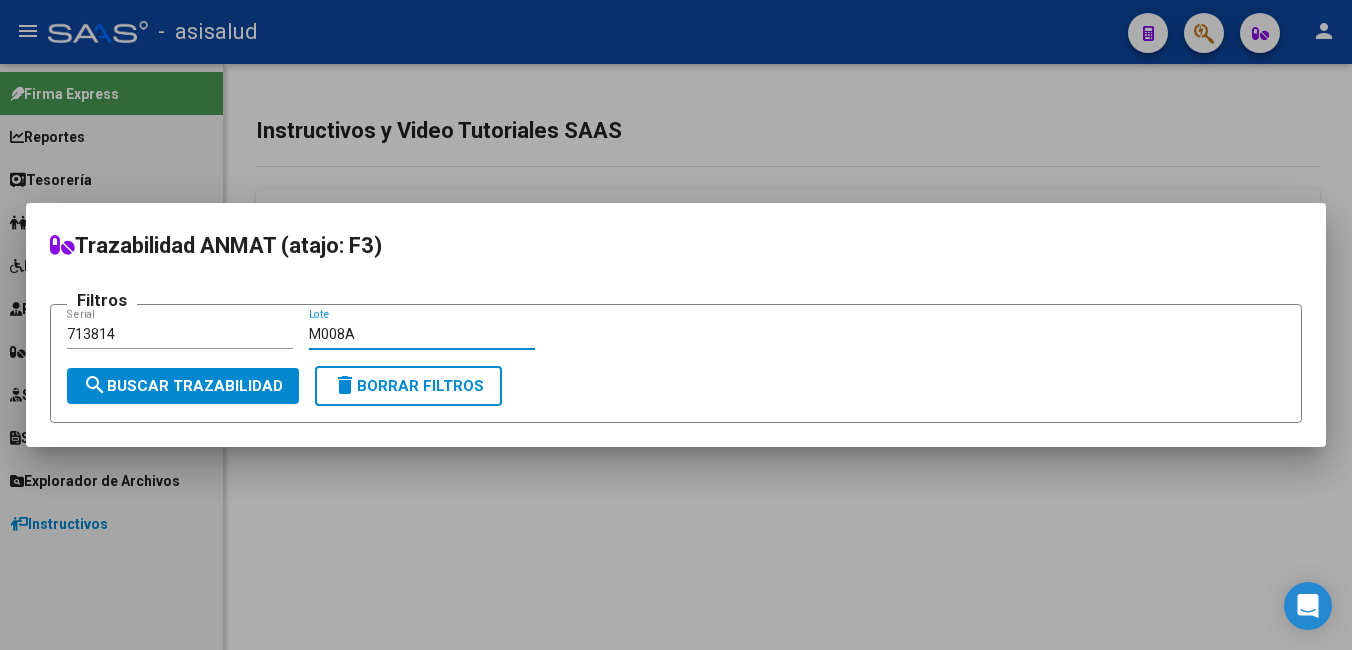 type on "M008A" 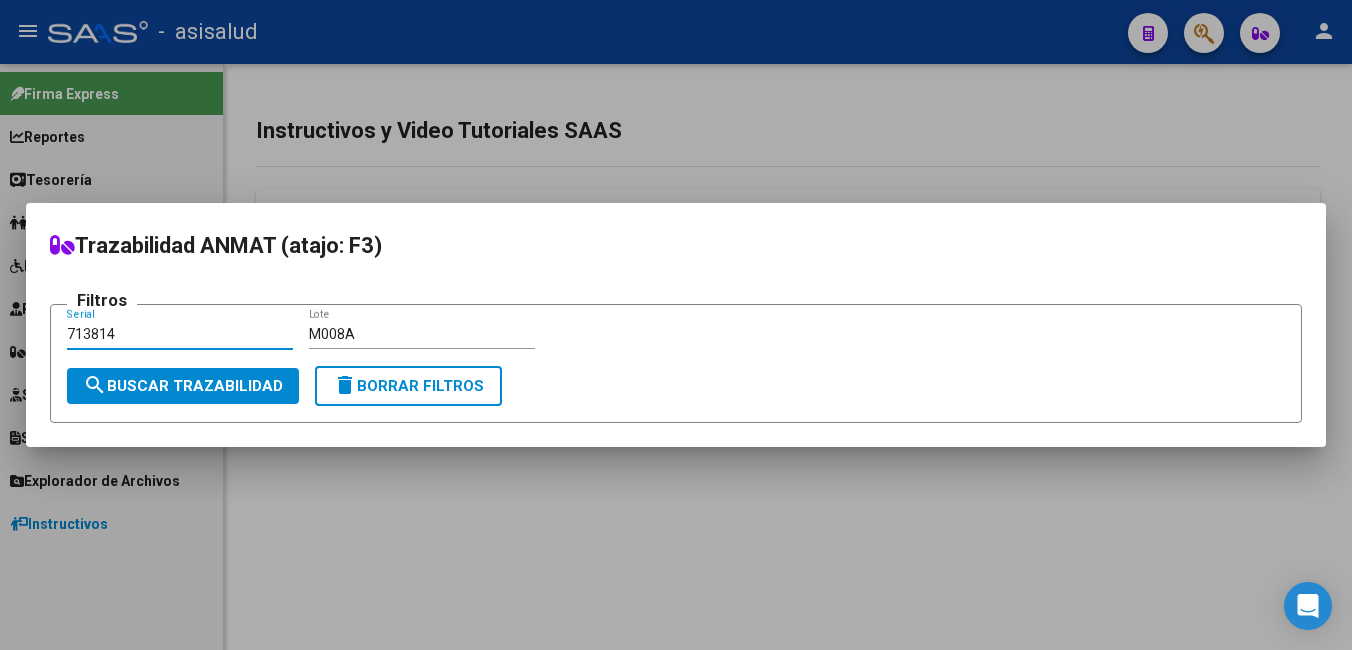 drag, startPoint x: 142, startPoint y: 338, endPoint x: 52, endPoint y: 292, distance: 101.07423 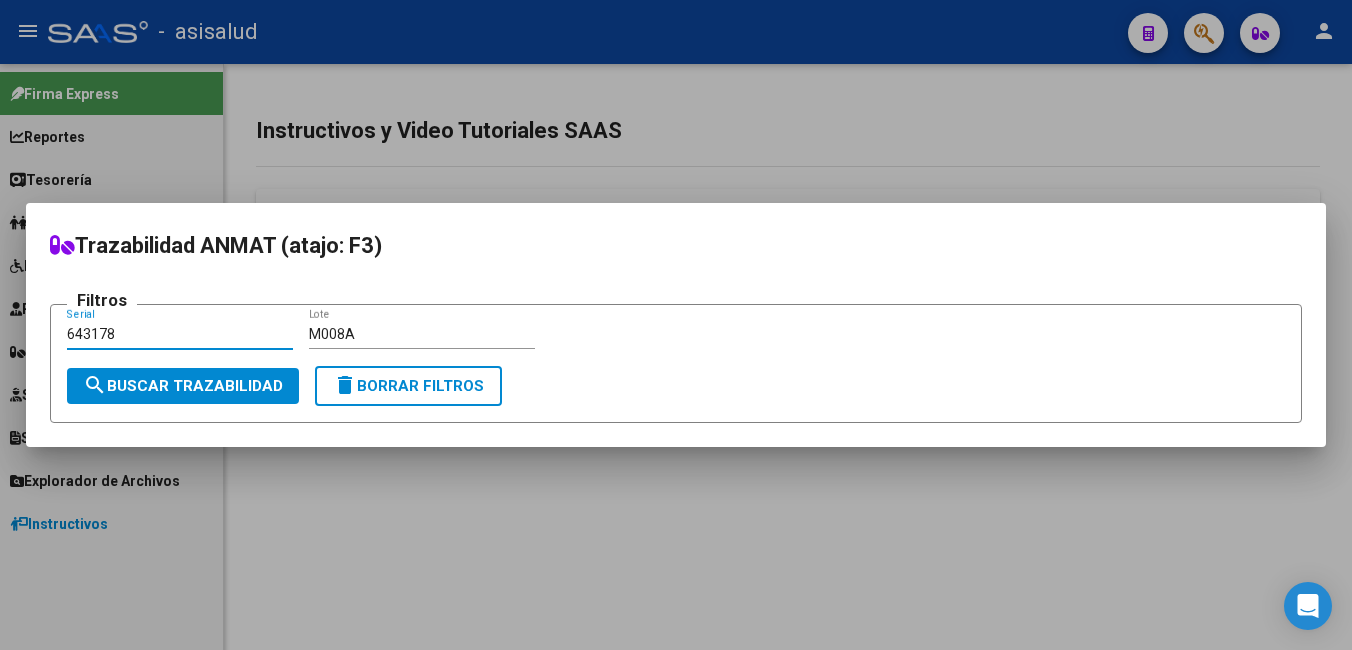 type on "643178" 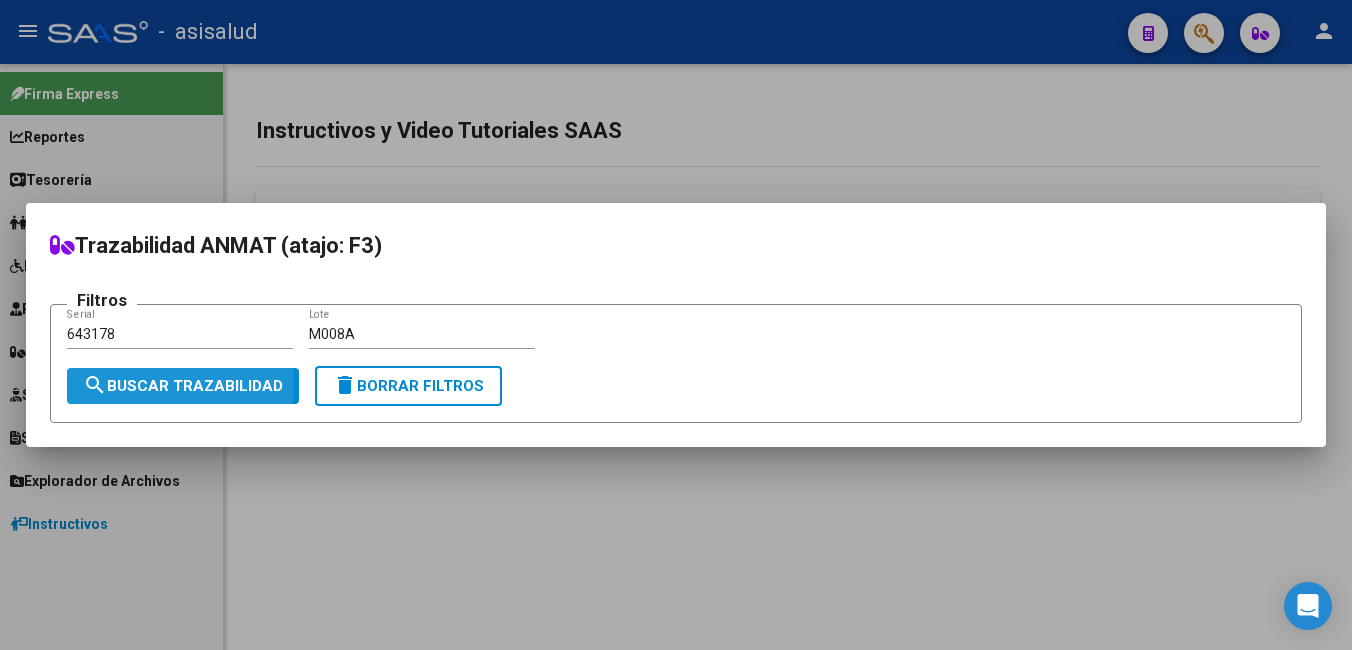 click on "search  Buscar Trazabilidad" at bounding box center (183, 386) 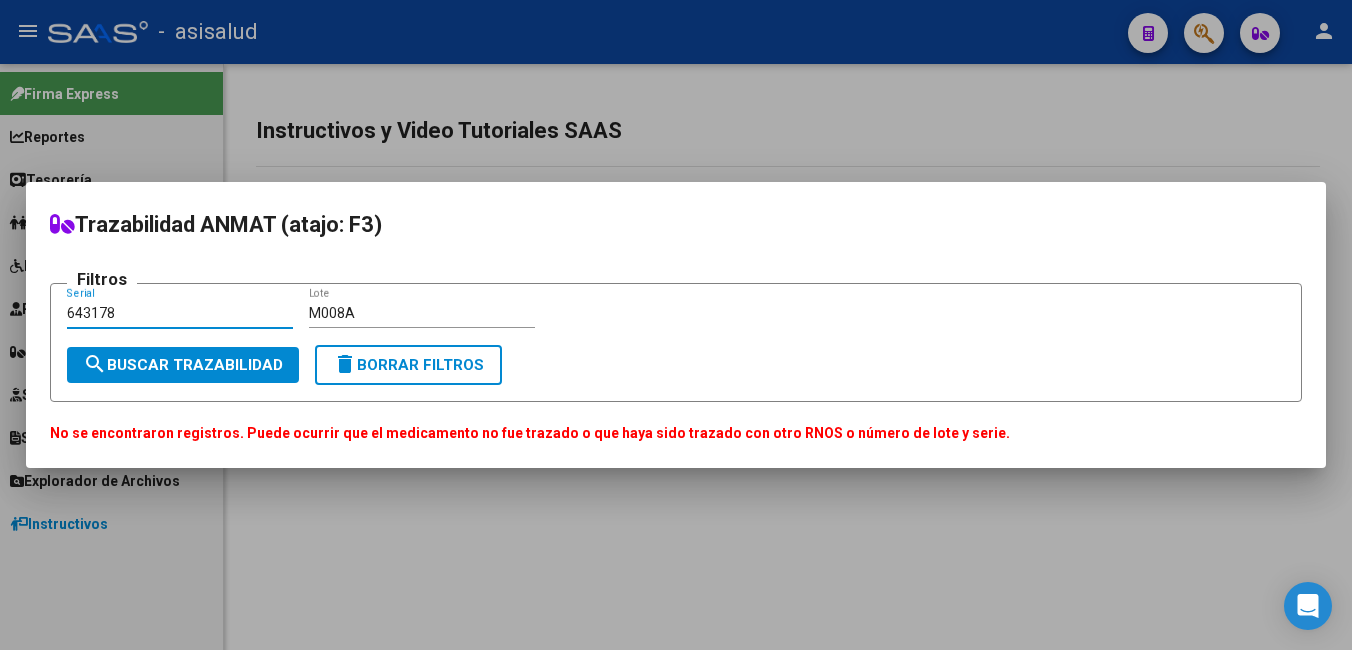 drag, startPoint x: 155, startPoint y: 307, endPoint x: 0, endPoint y: 196, distance: 190.64627 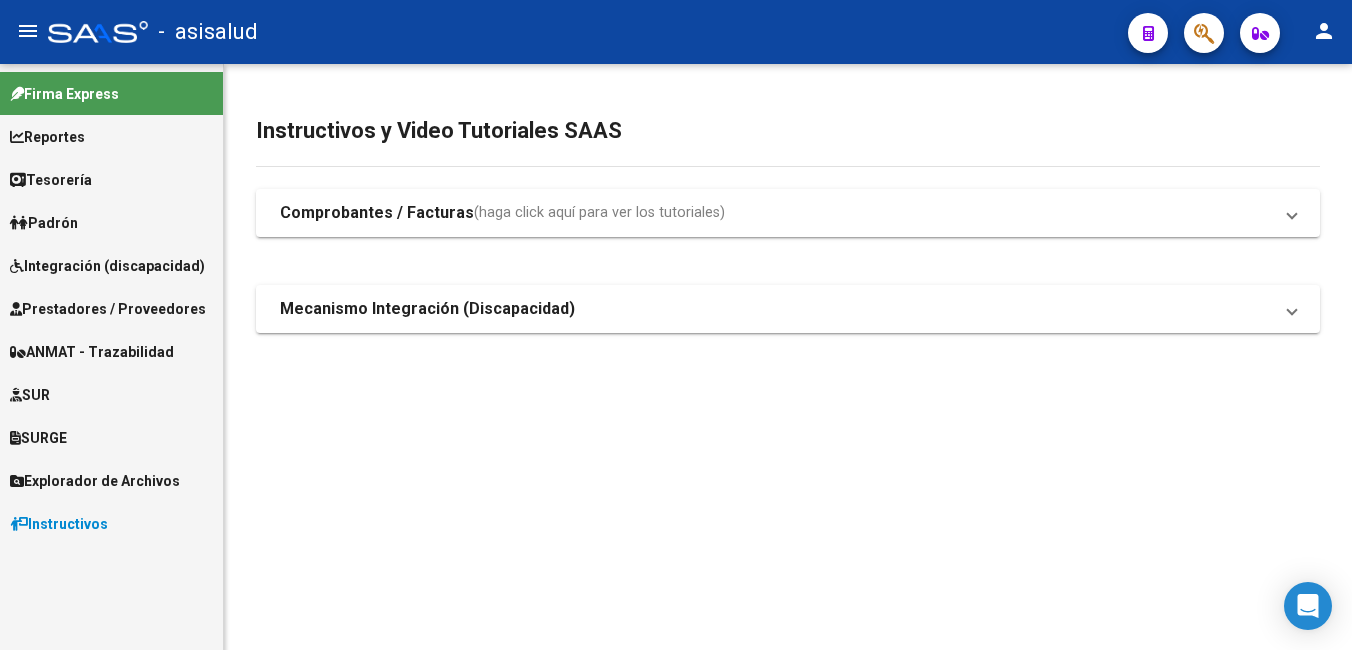 click on "person" 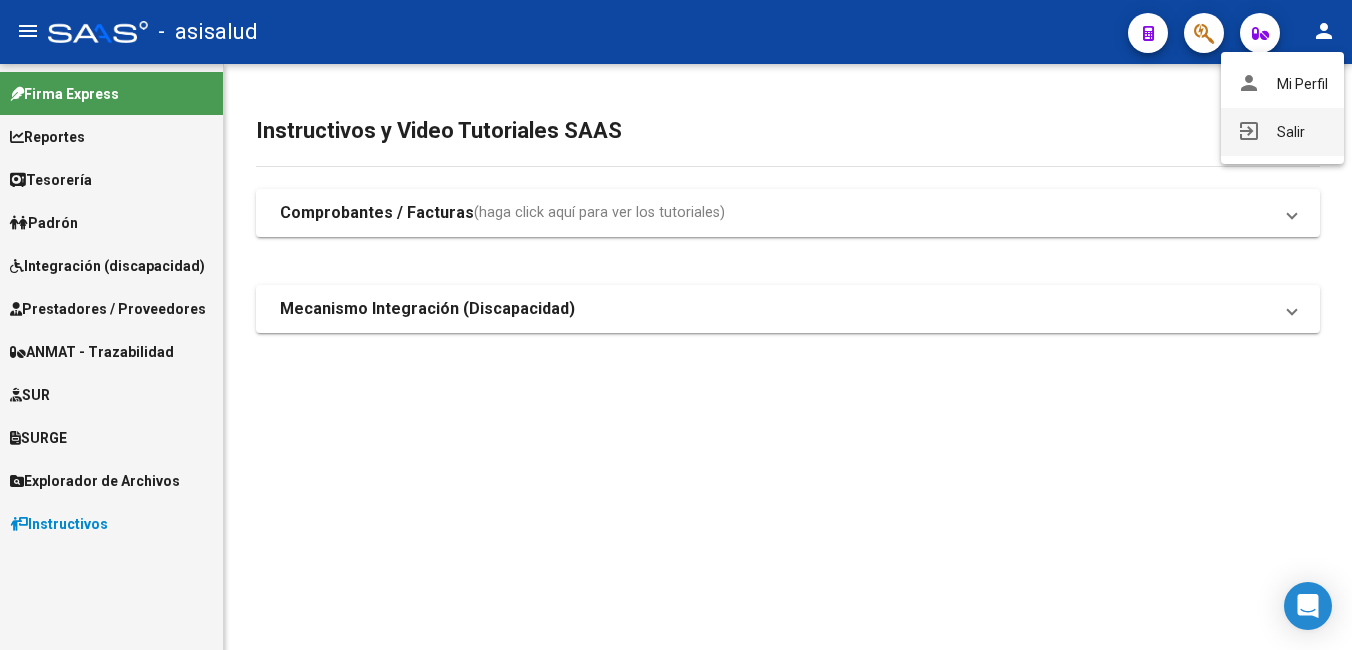 click on "exit_to_app  Salir" at bounding box center [1282, 132] 